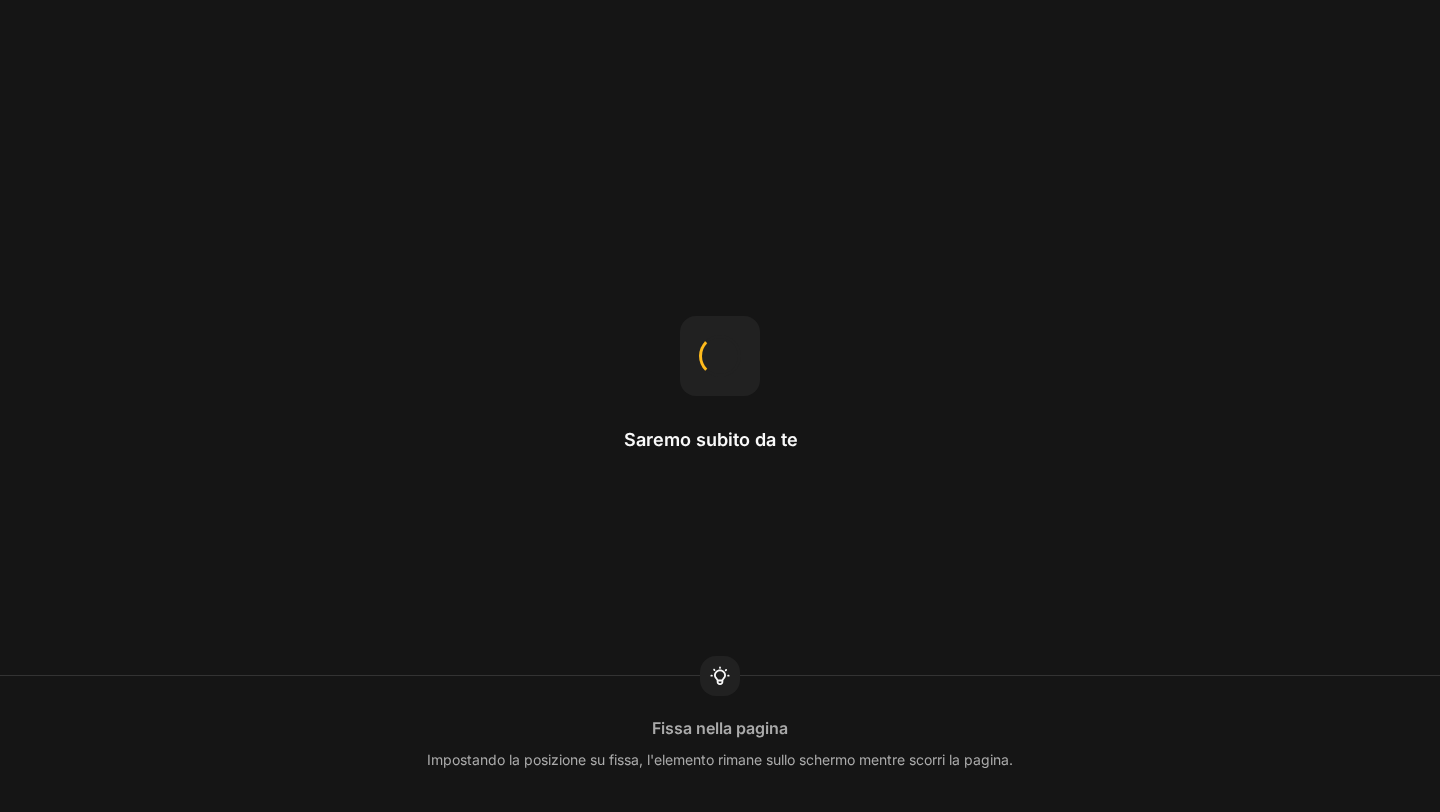 scroll, scrollTop: 0, scrollLeft: 0, axis: both 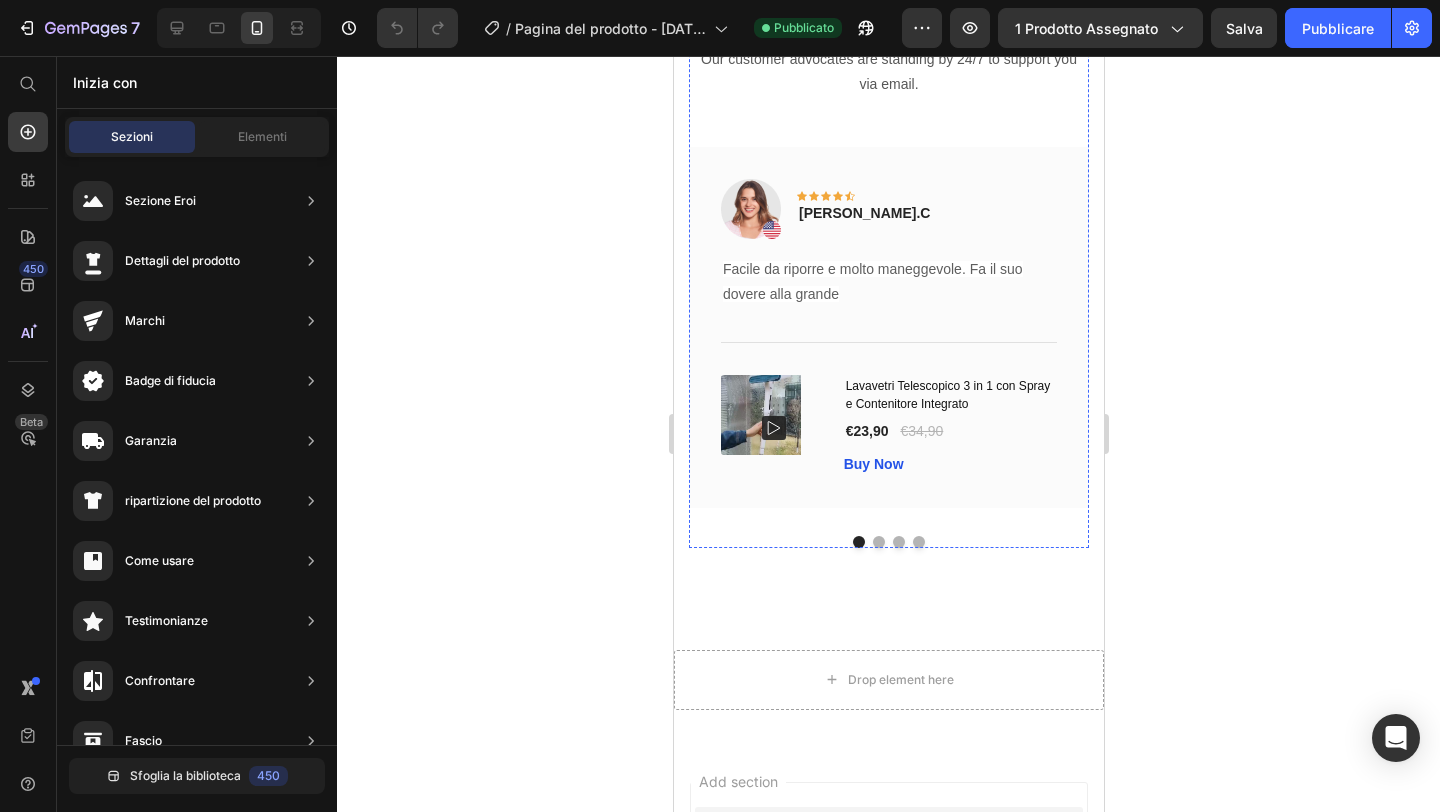 click on "What Our Customers Are Saying" at bounding box center [888, -19] 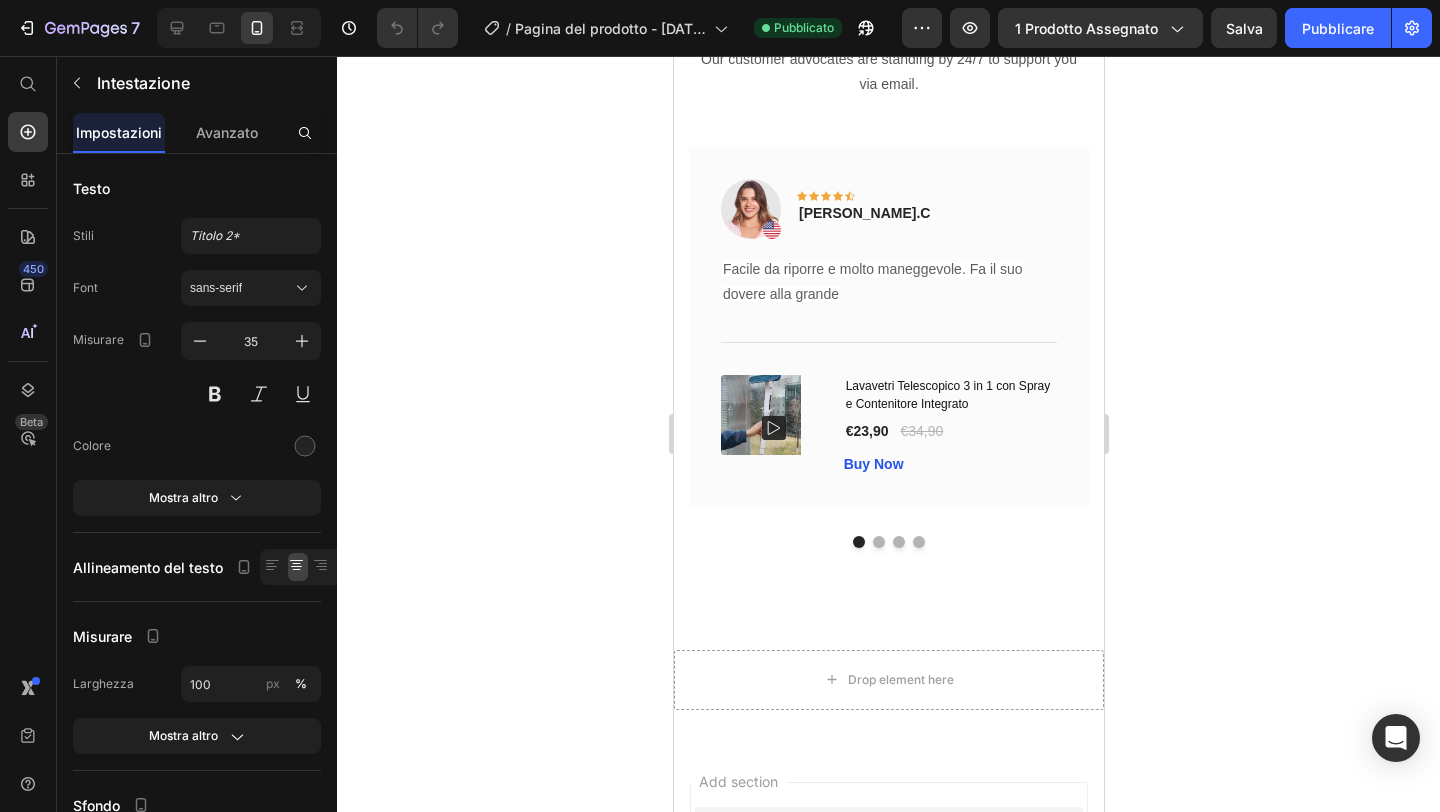 click on "What Our Customers Are Saying" at bounding box center [888, -19] 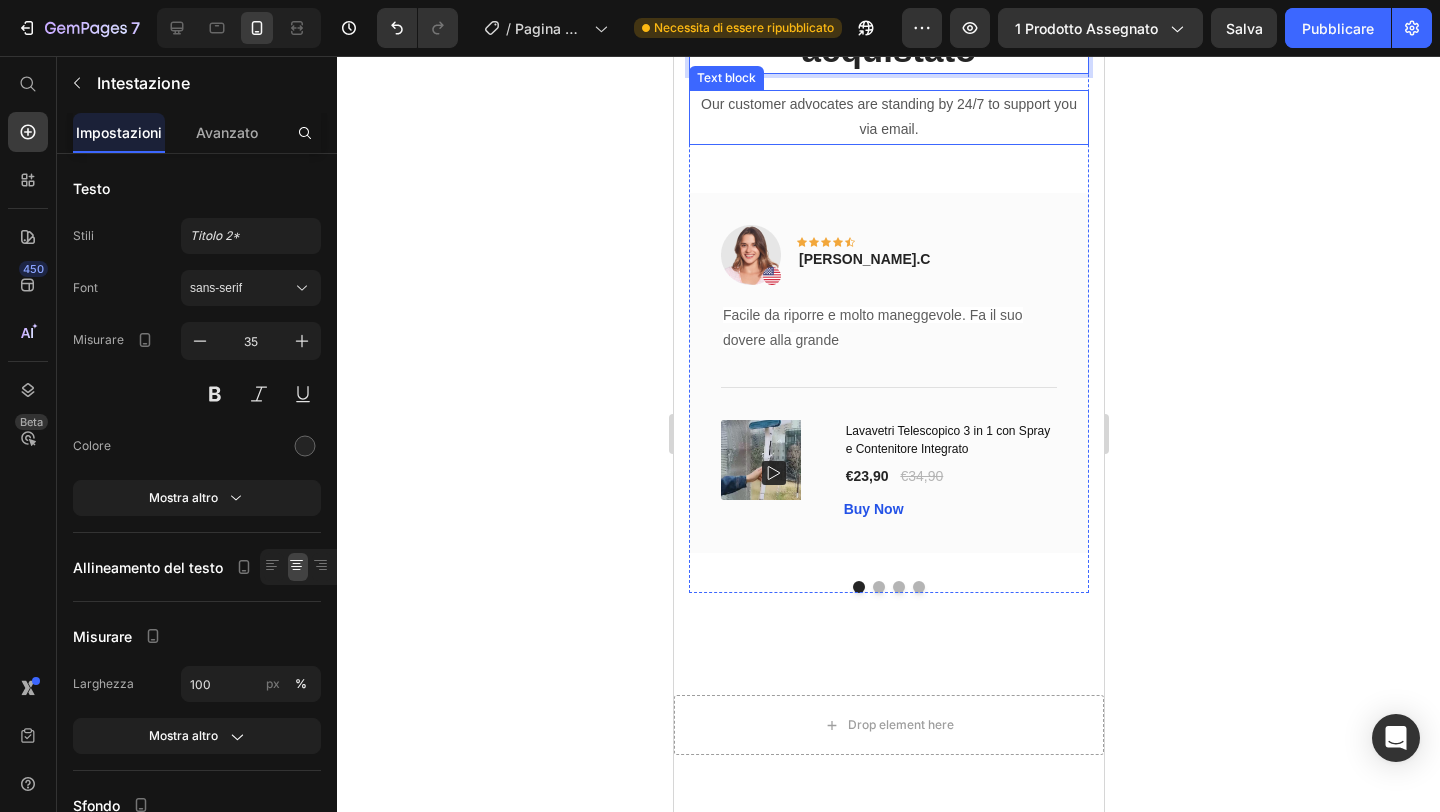 click on "Our customer advocates are standing by 24/7 to support you via email." at bounding box center (888, 117) 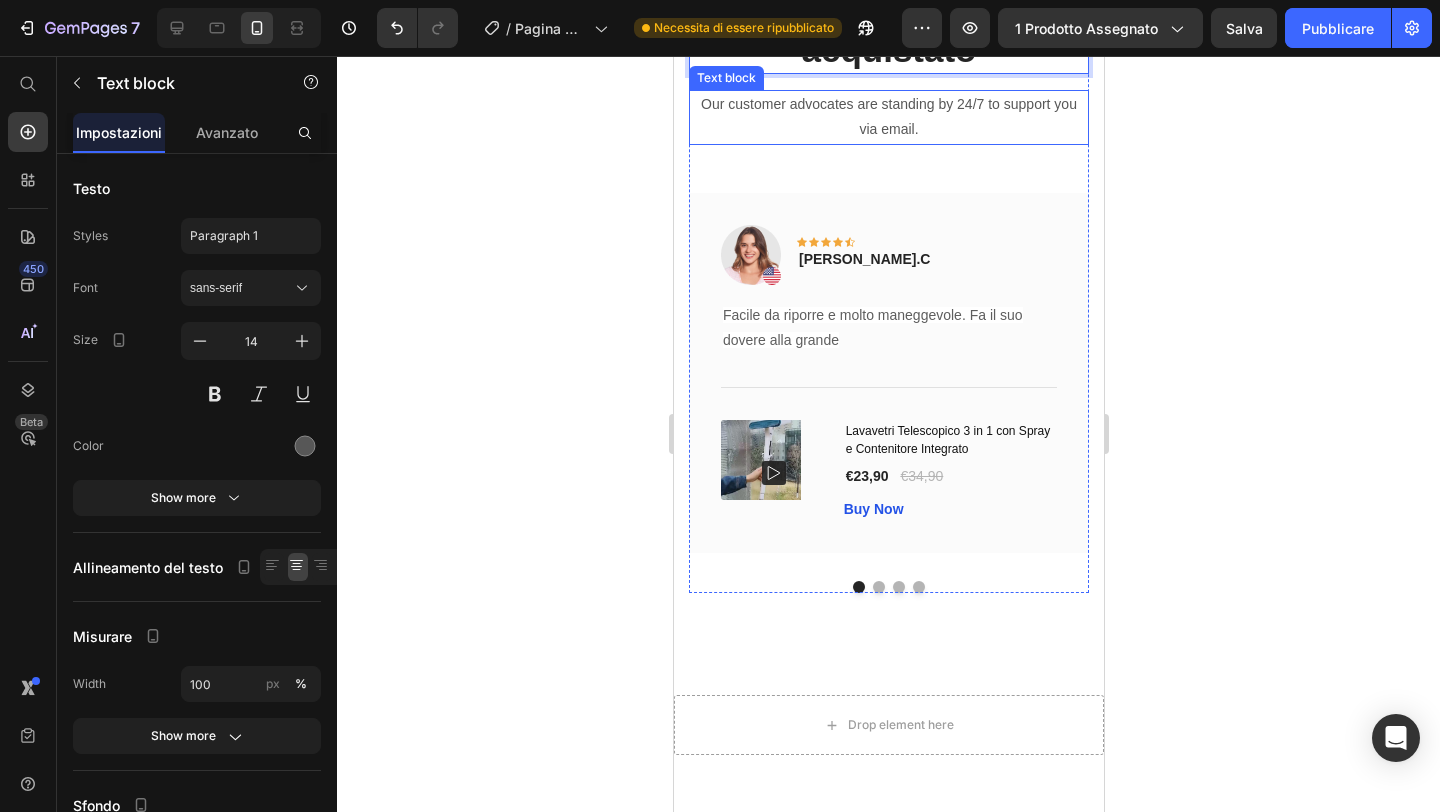 click on "Our customer advocates are standing by 24/7 to support you via email." at bounding box center [888, 117] 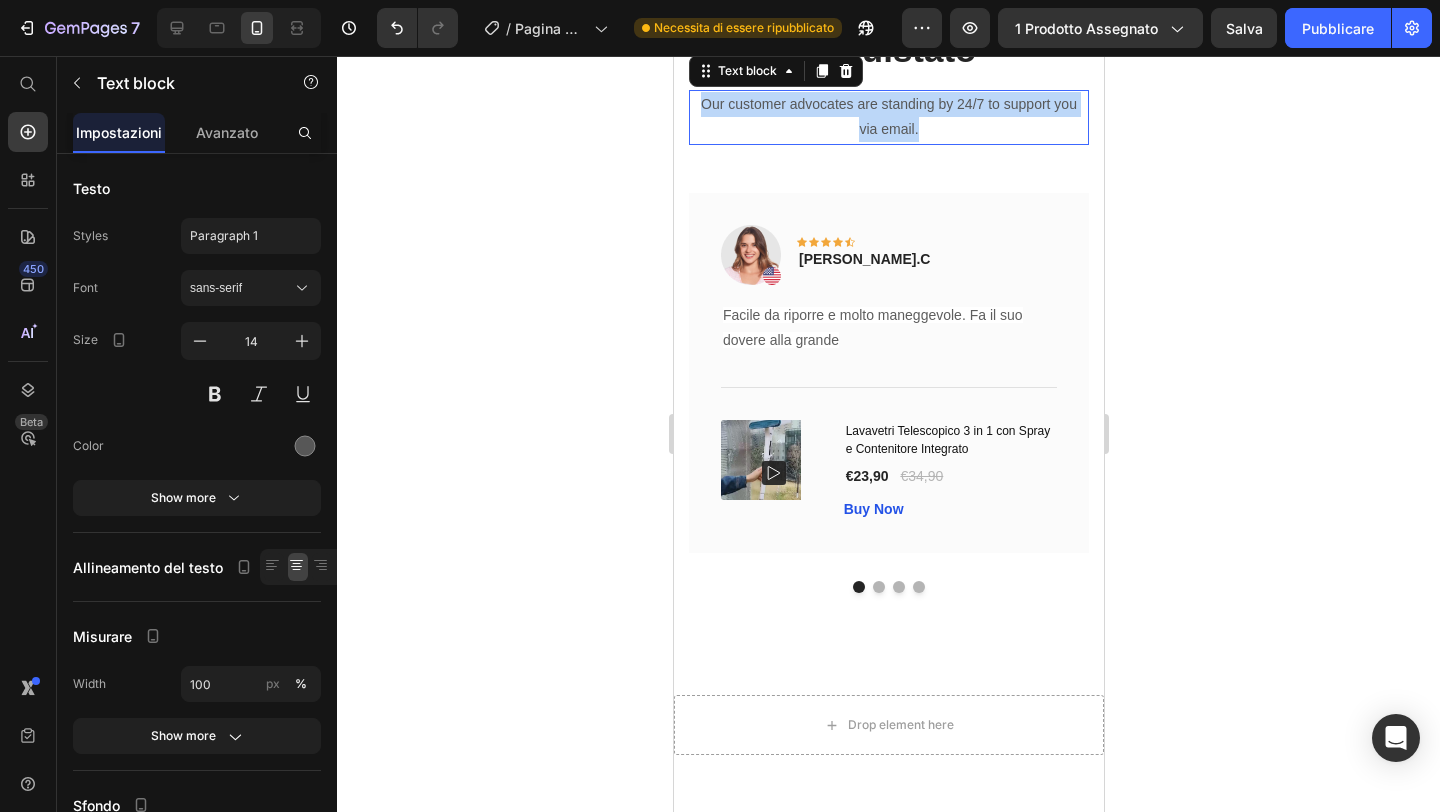 click on "Our customer advocates are standing by 24/7 to support you via email." at bounding box center (888, 117) 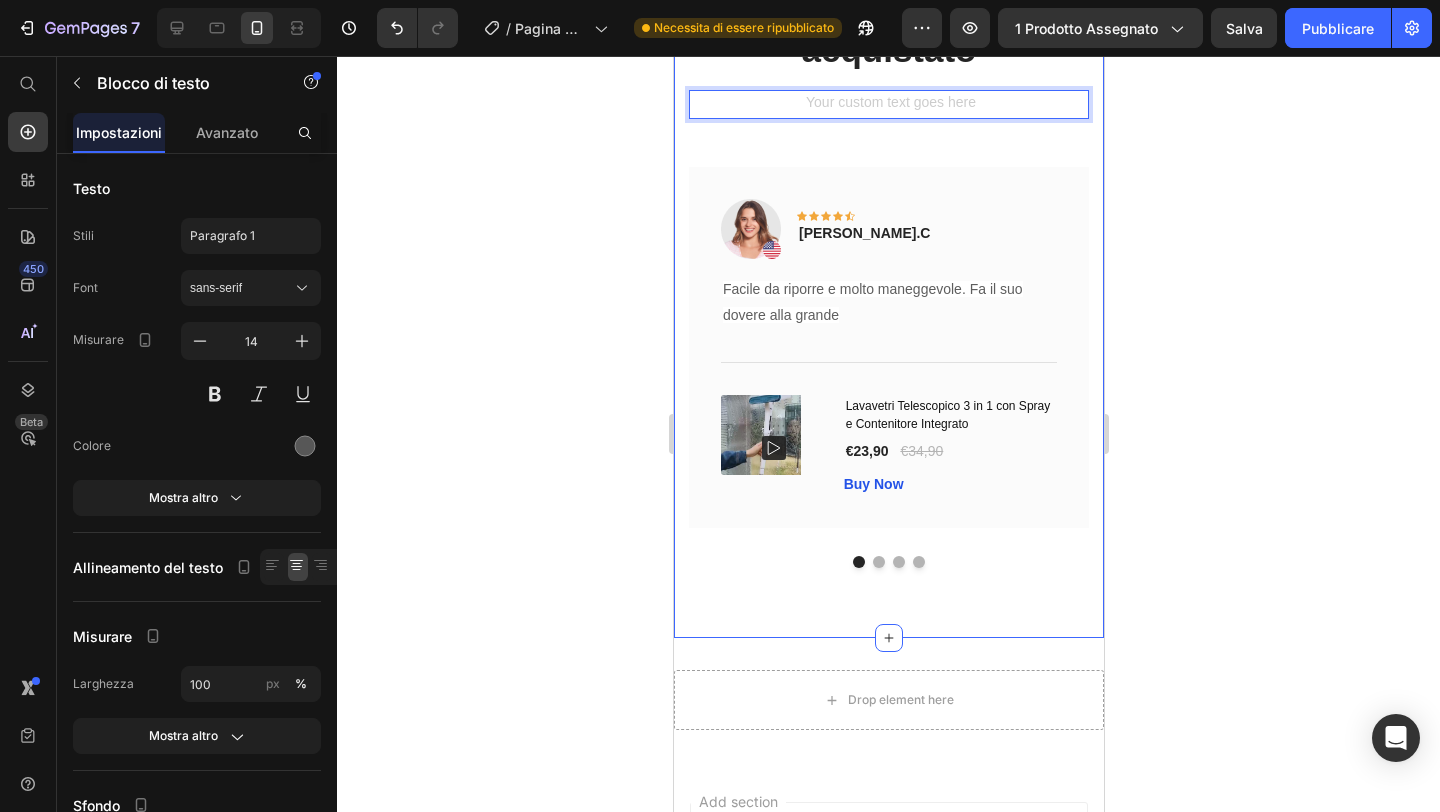click 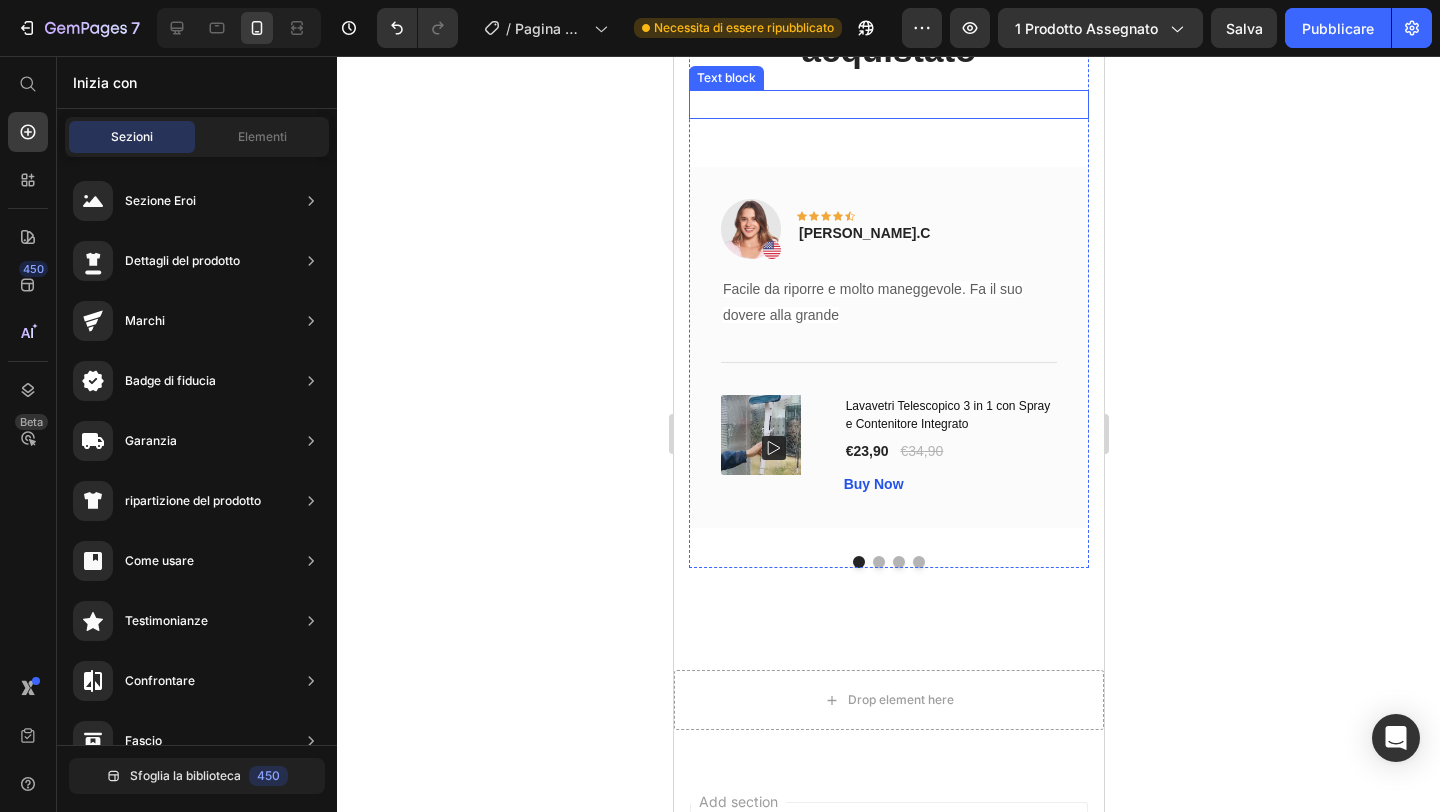 click at bounding box center (888, 104) 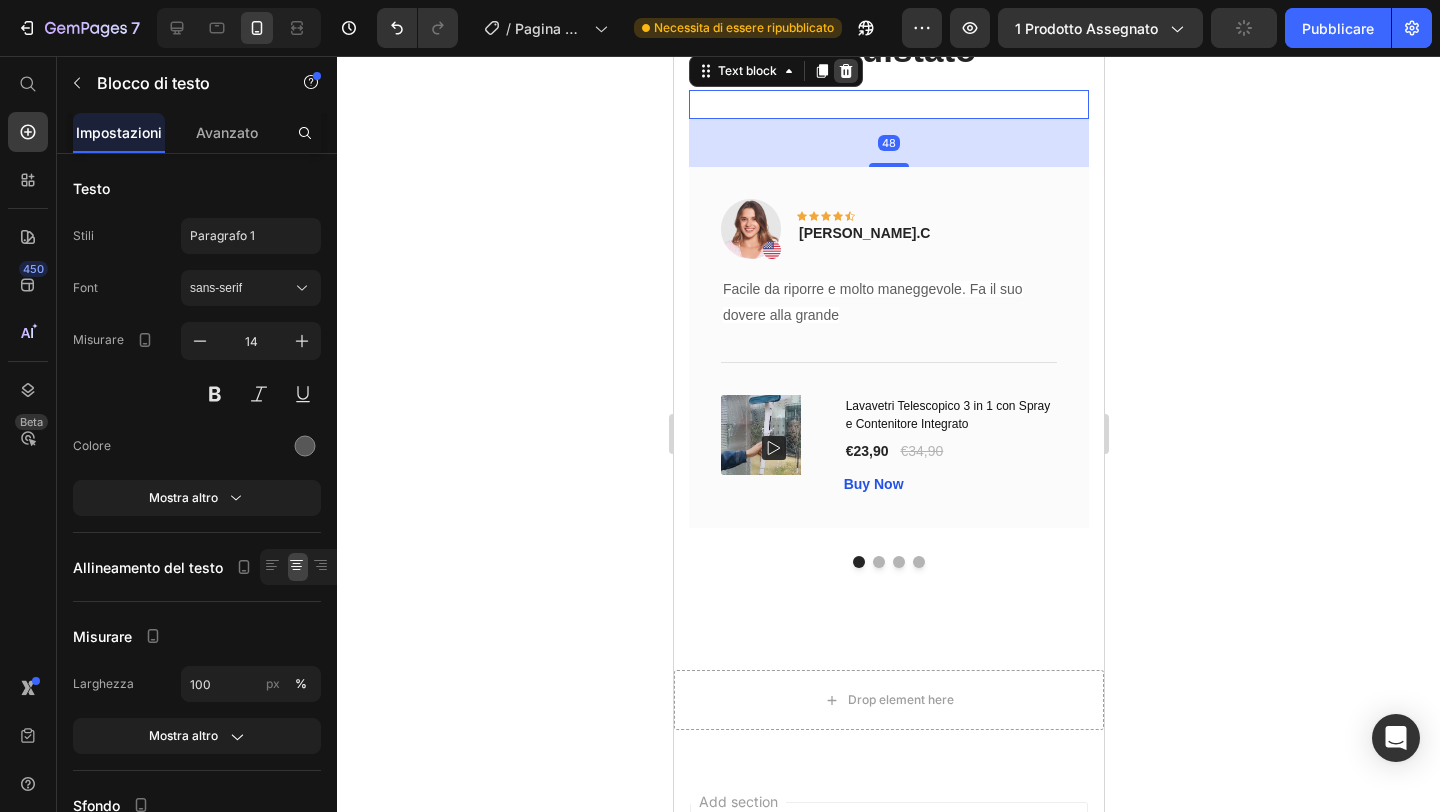 click 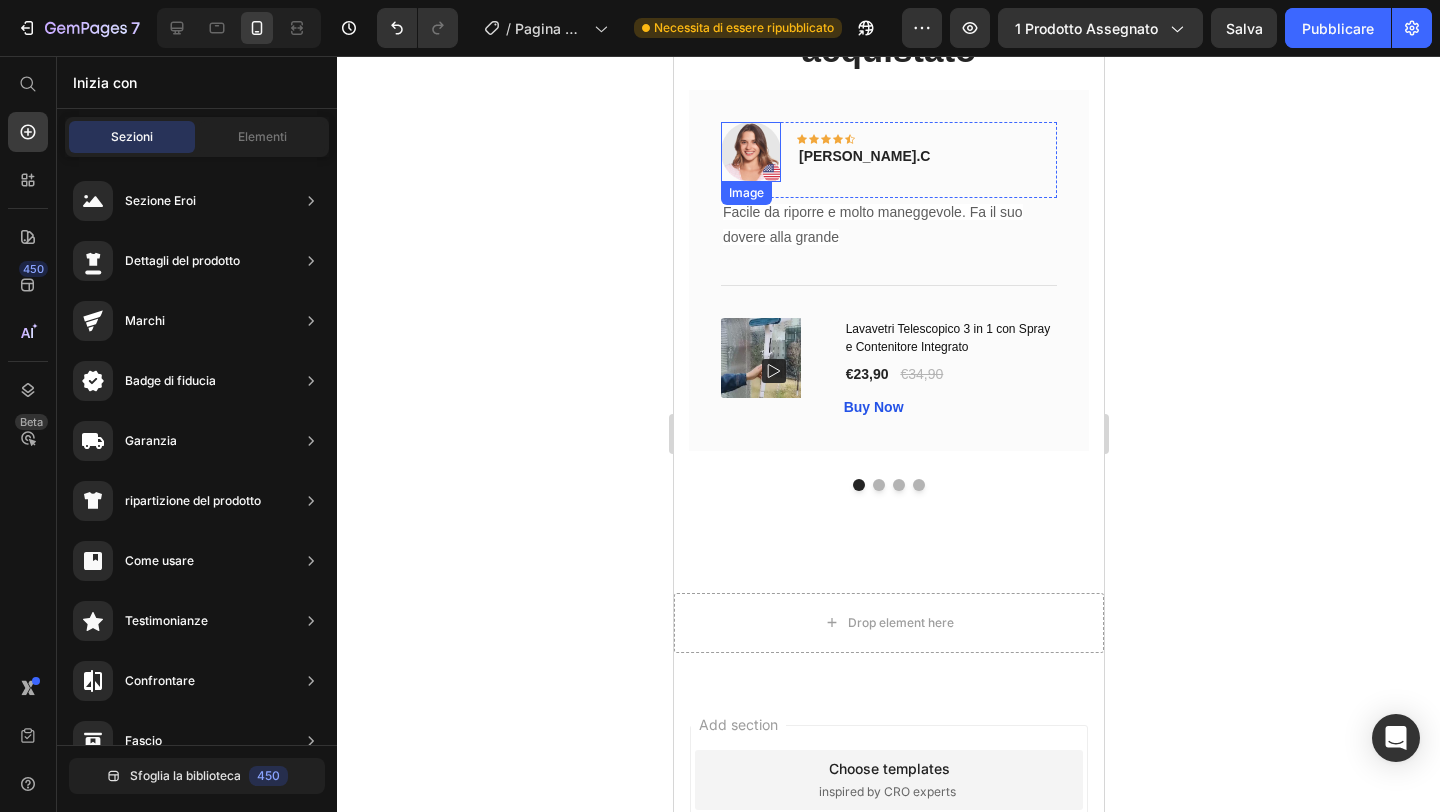 click at bounding box center [750, 152] 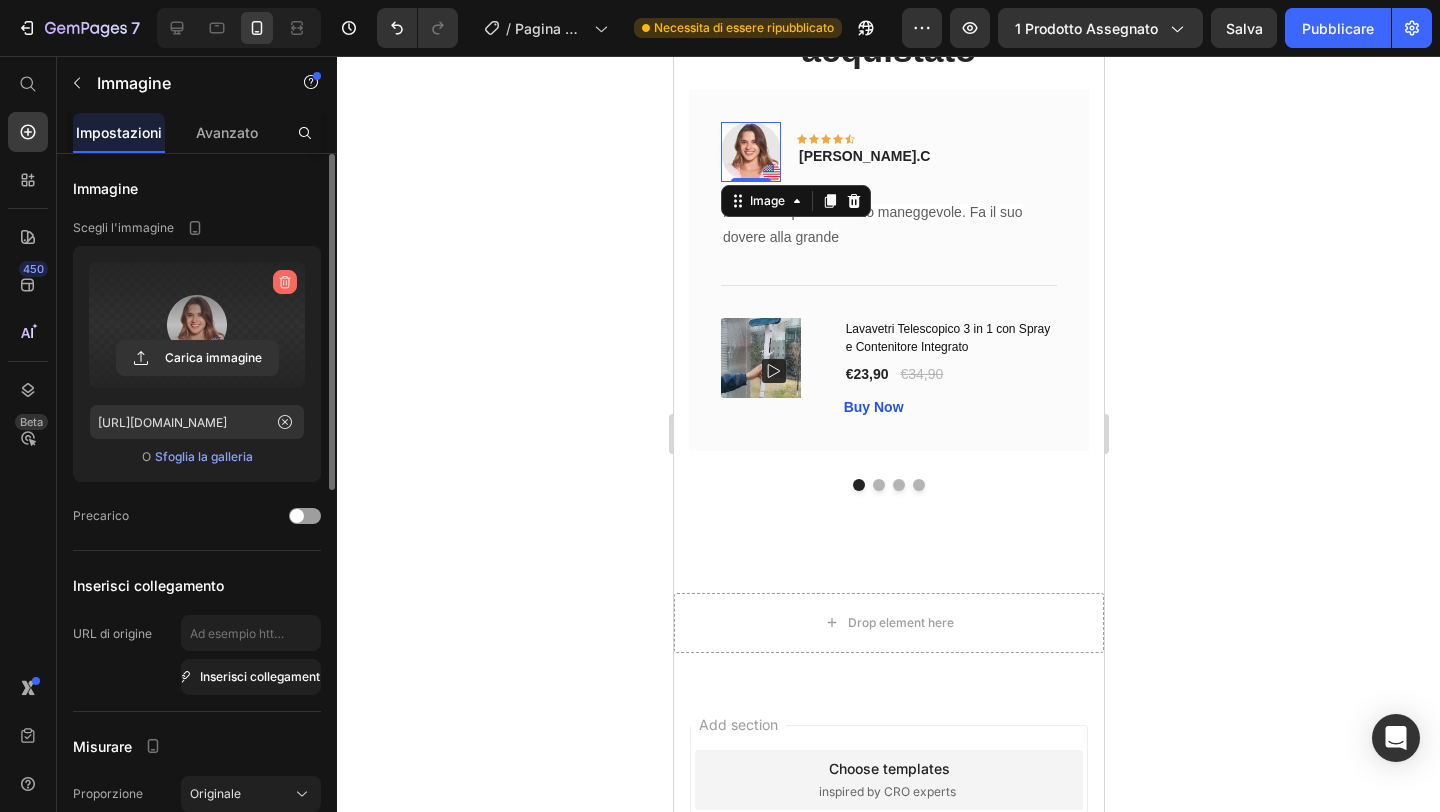 click 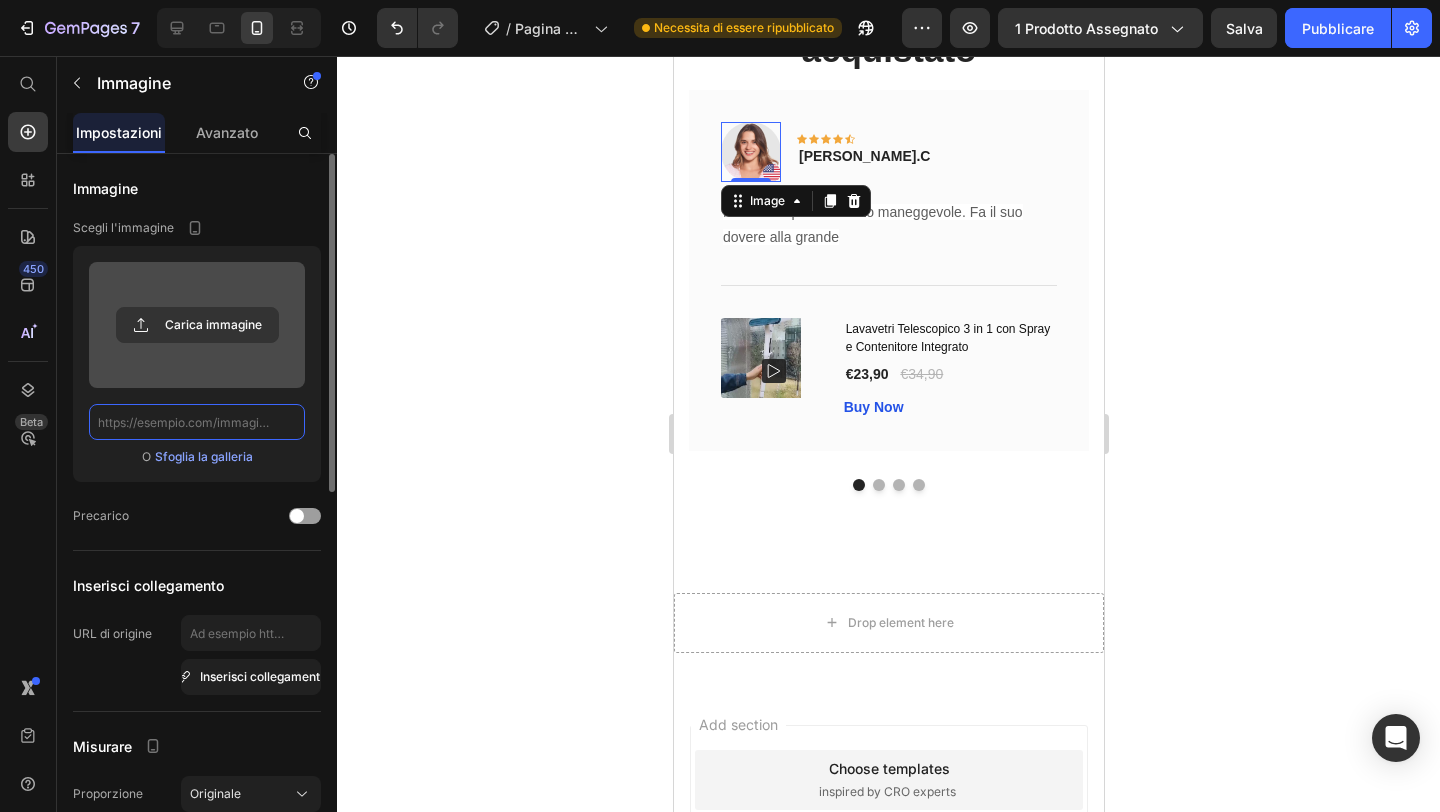 scroll, scrollTop: 0, scrollLeft: 0, axis: both 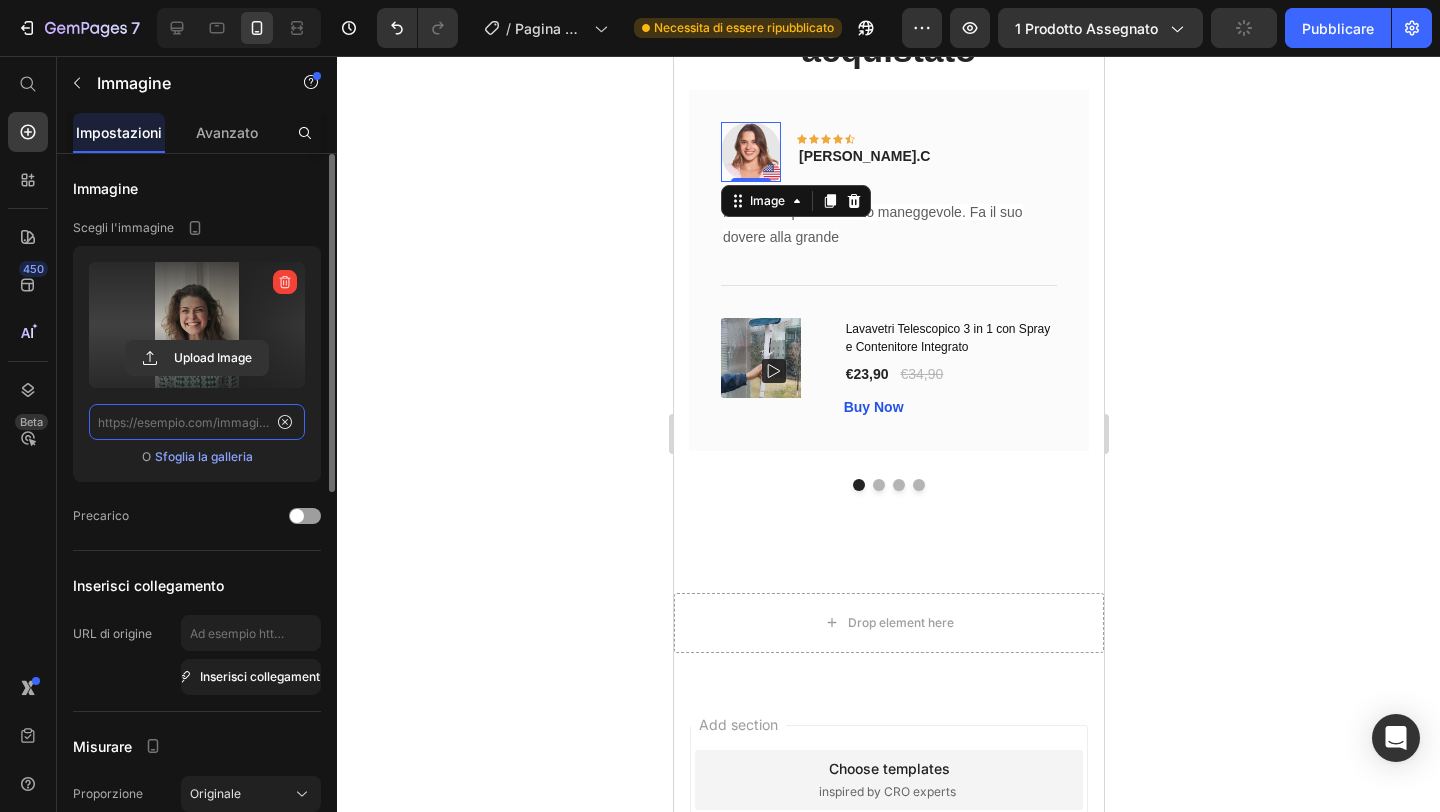 type on "[URL][DOMAIN_NAME]" 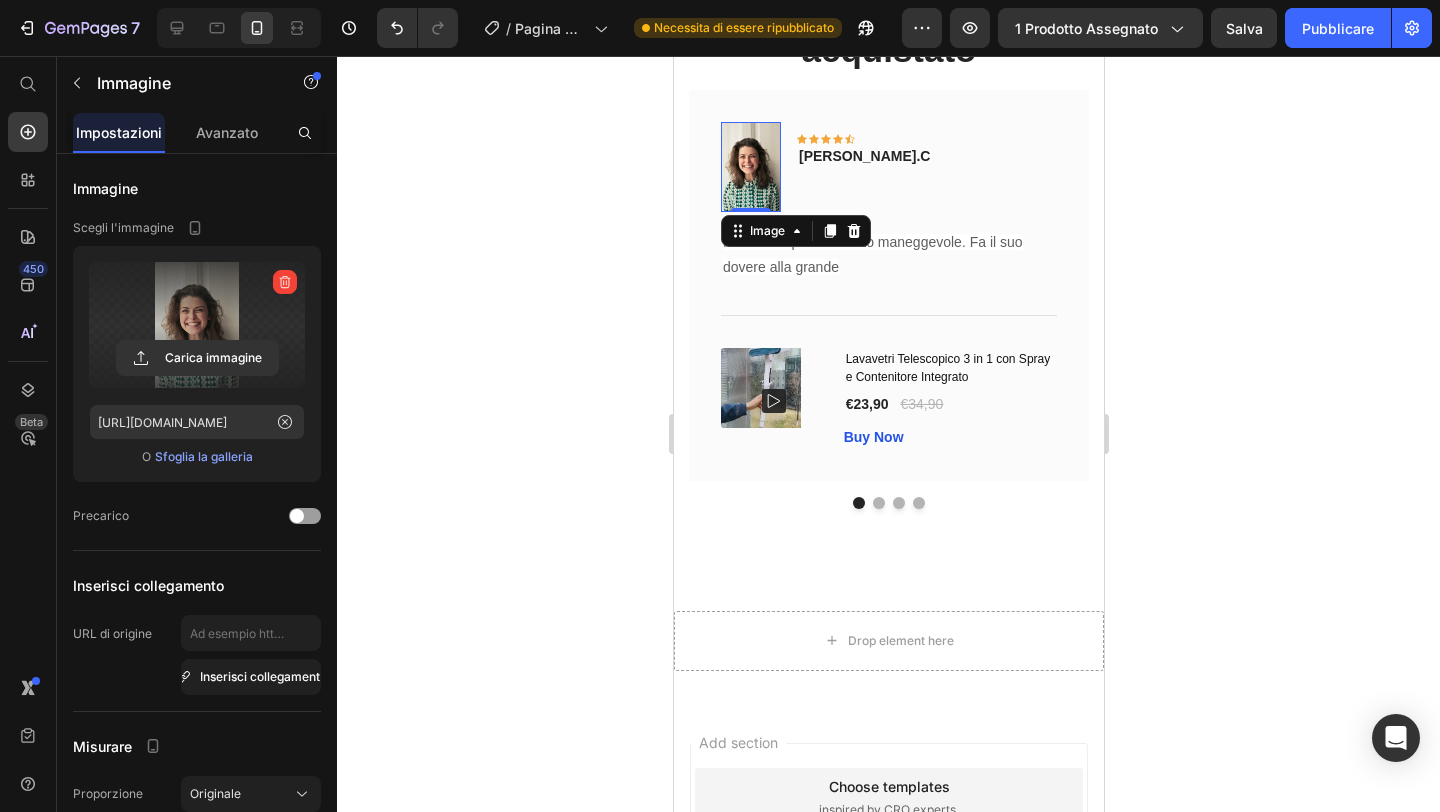 click 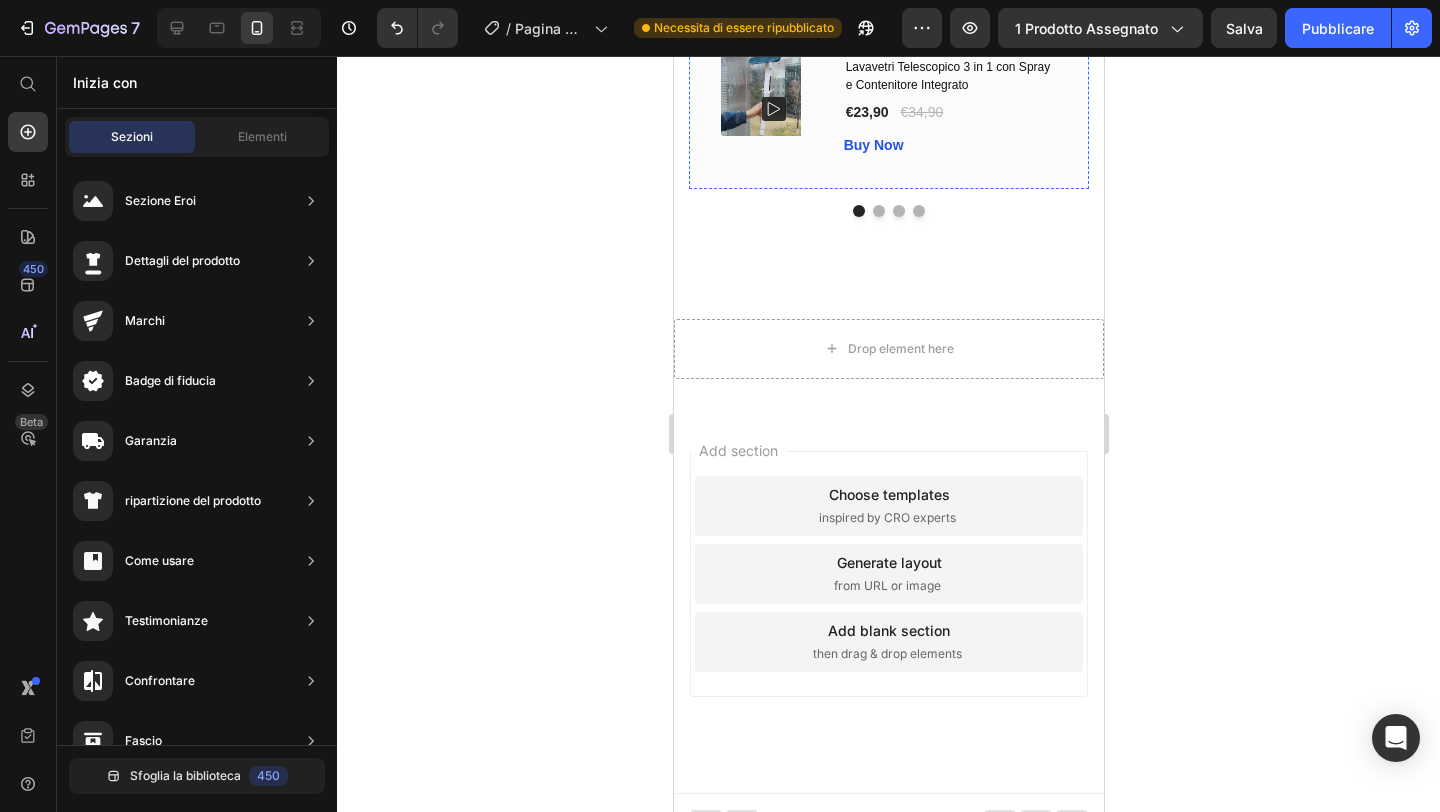 scroll, scrollTop: 2035, scrollLeft: 0, axis: vertical 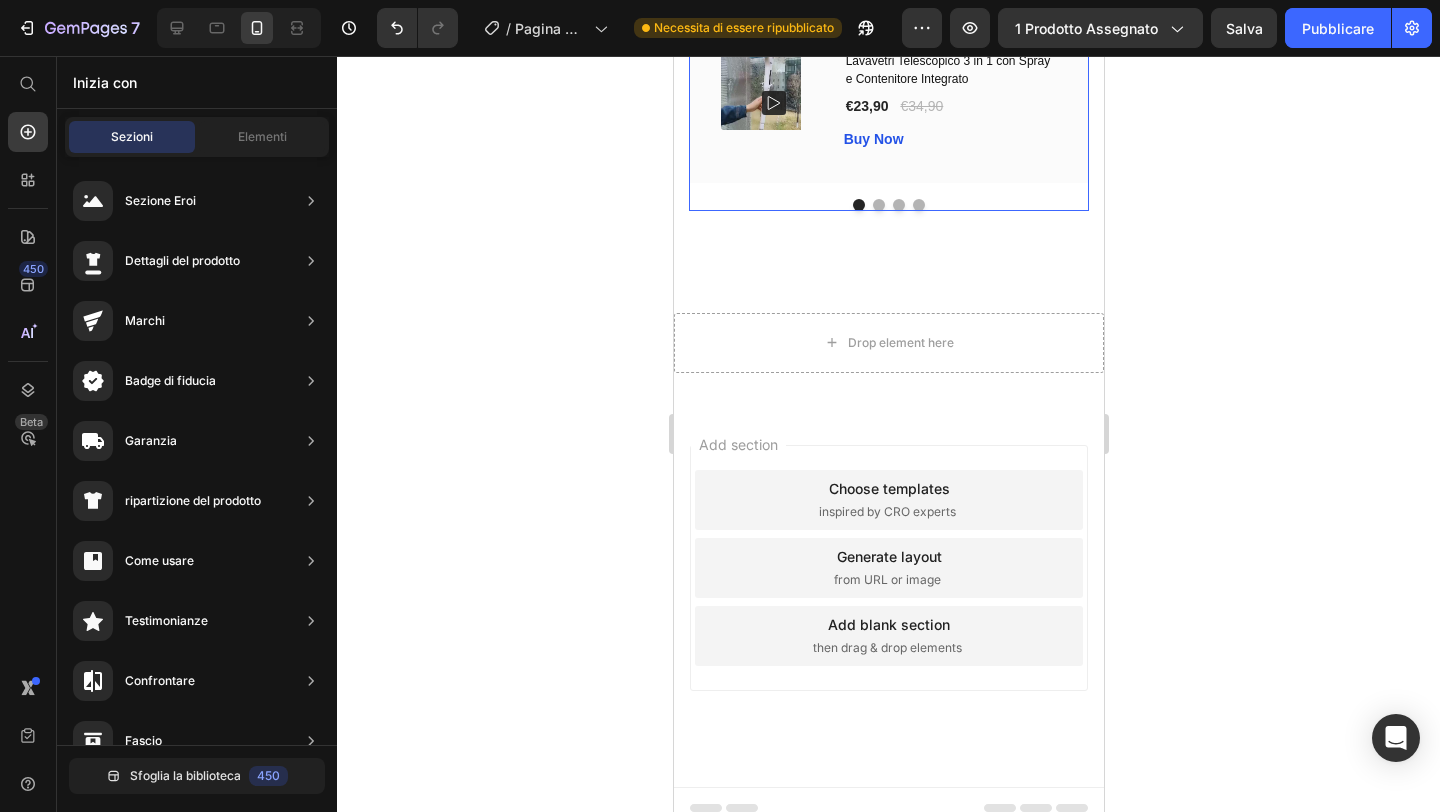 click at bounding box center (878, 205) 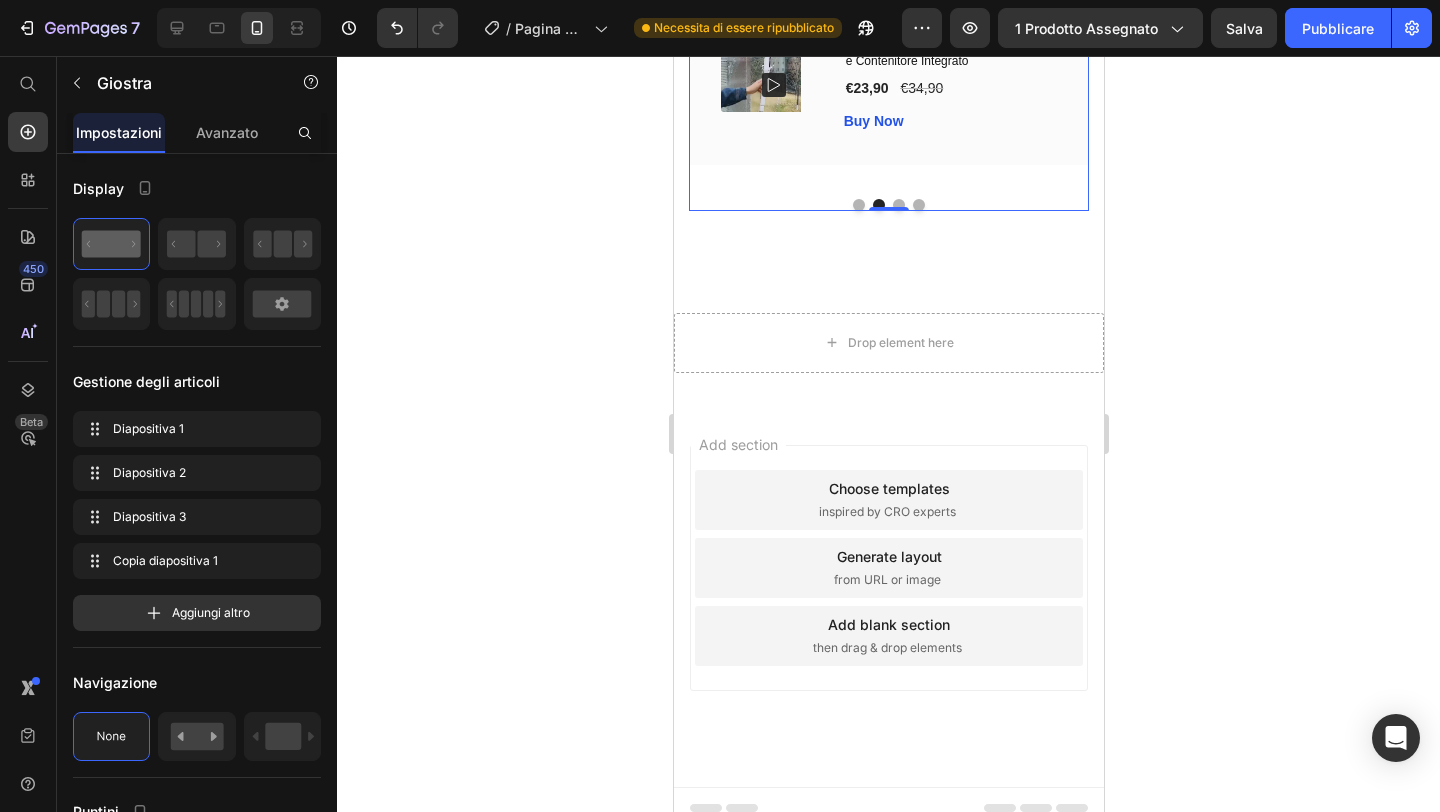 click at bounding box center [750, -176] 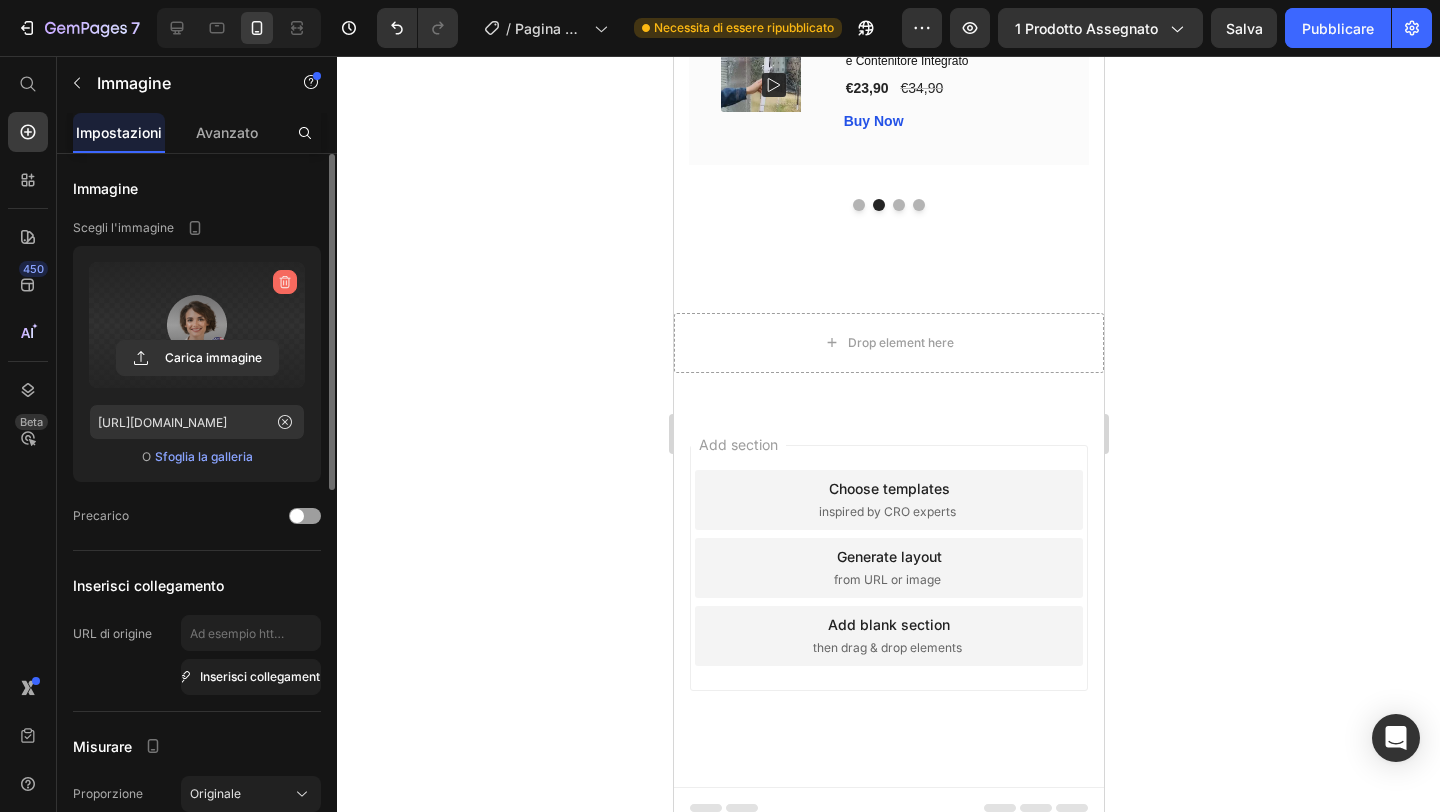 click 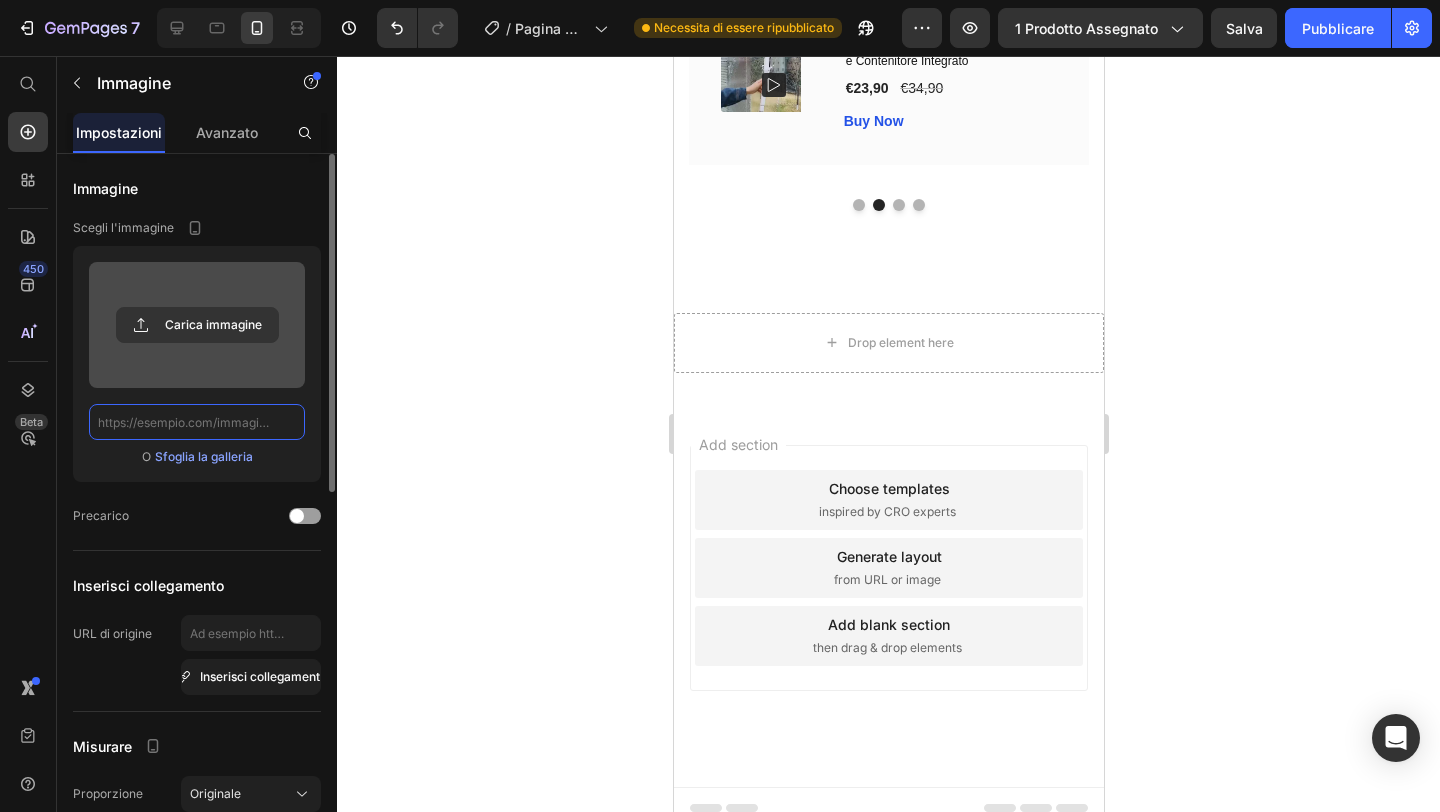 scroll, scrollTop: 0, scrollLeft: 0, axis: both 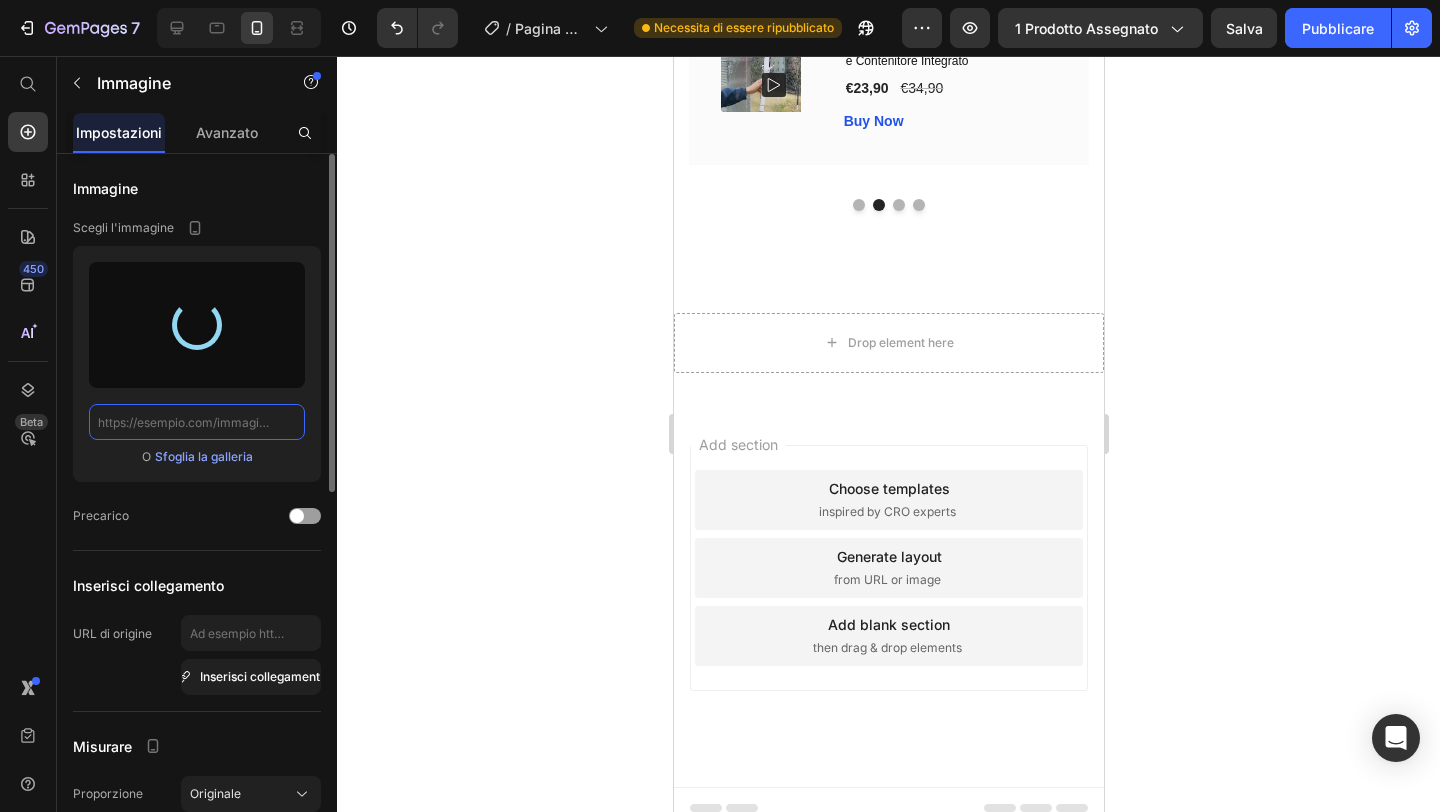 type on "[URL][DOMAIN_NAME]" 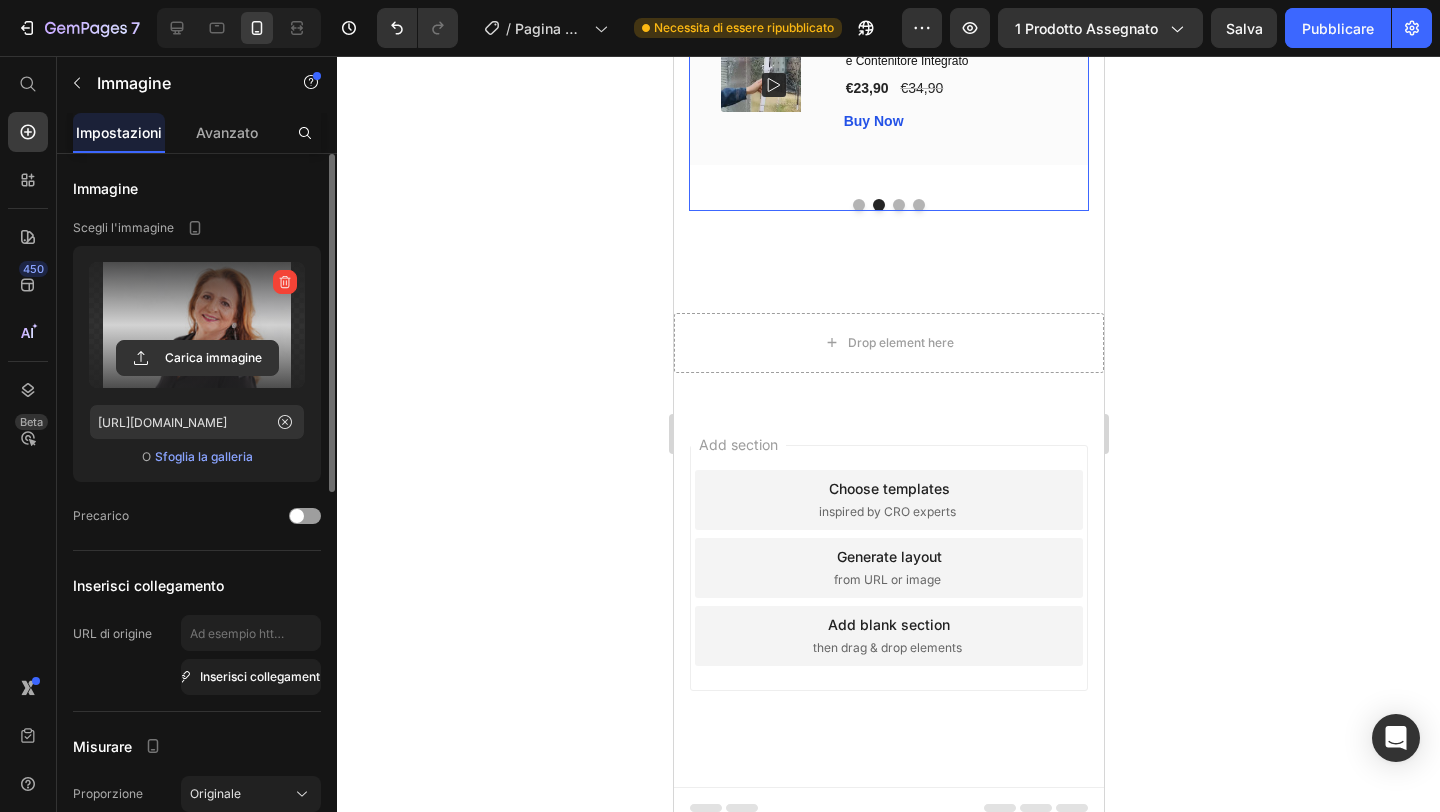 click at bounding box center [898, 205] 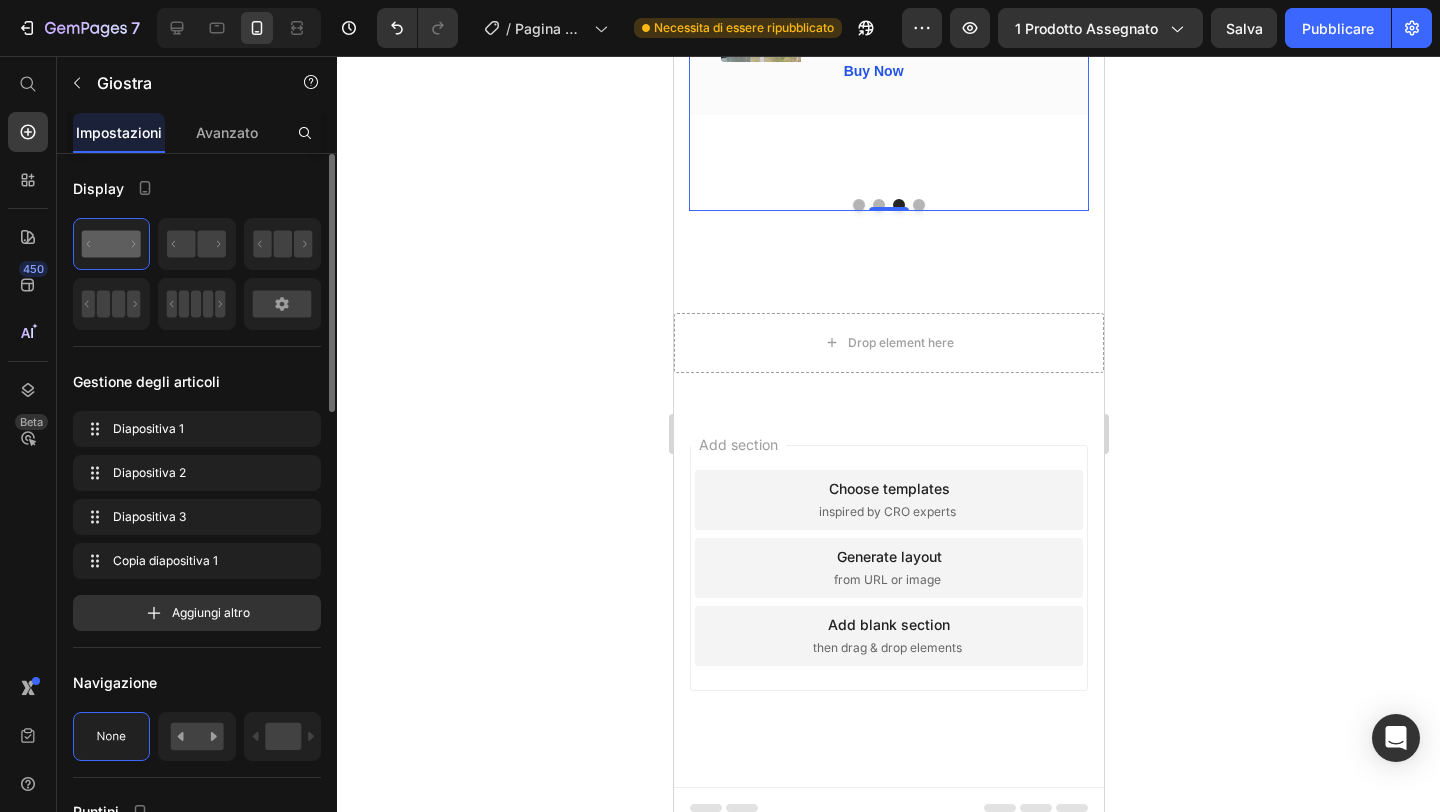 click at bounding box center [918, 205] 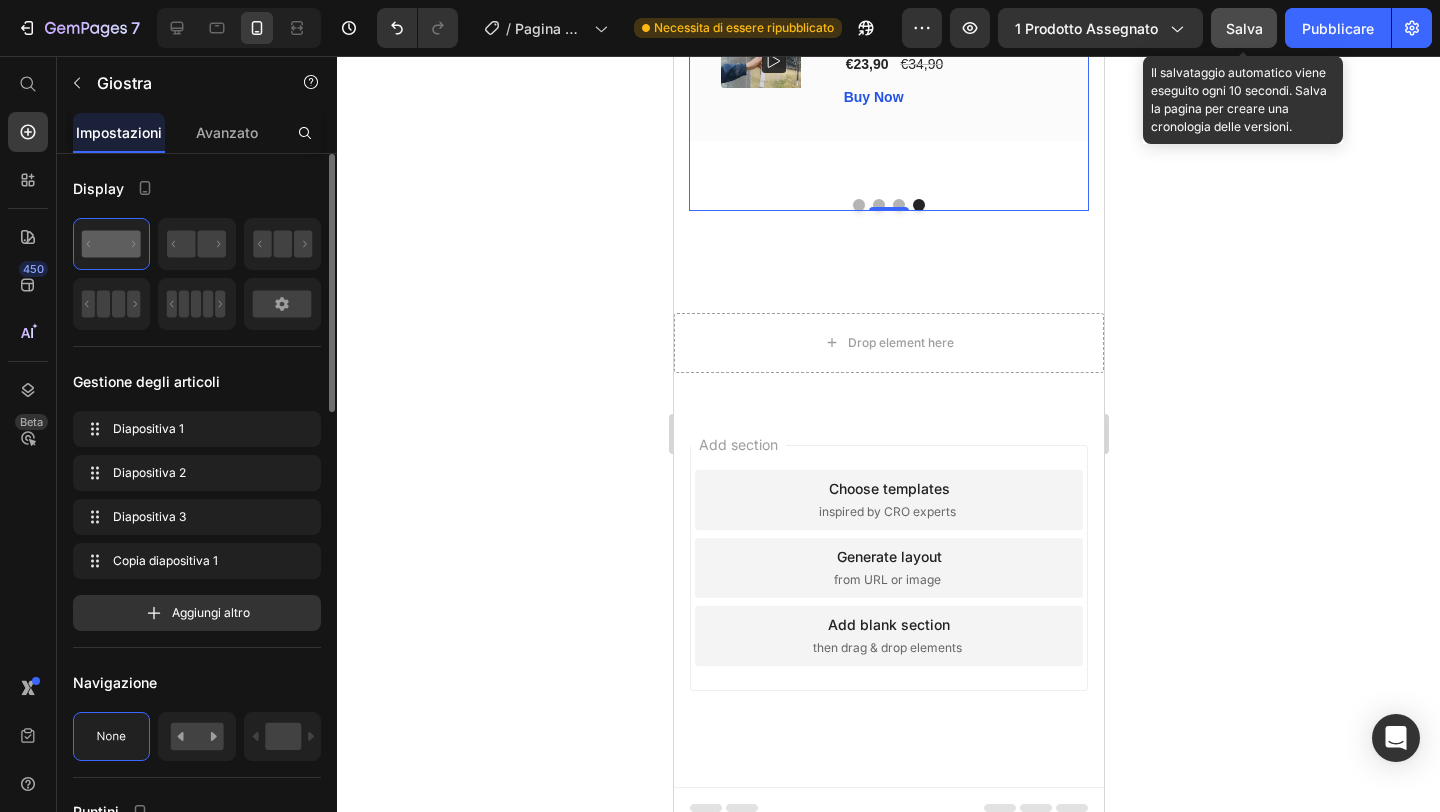 click on "Salva" at bounding box center [1244, 28] 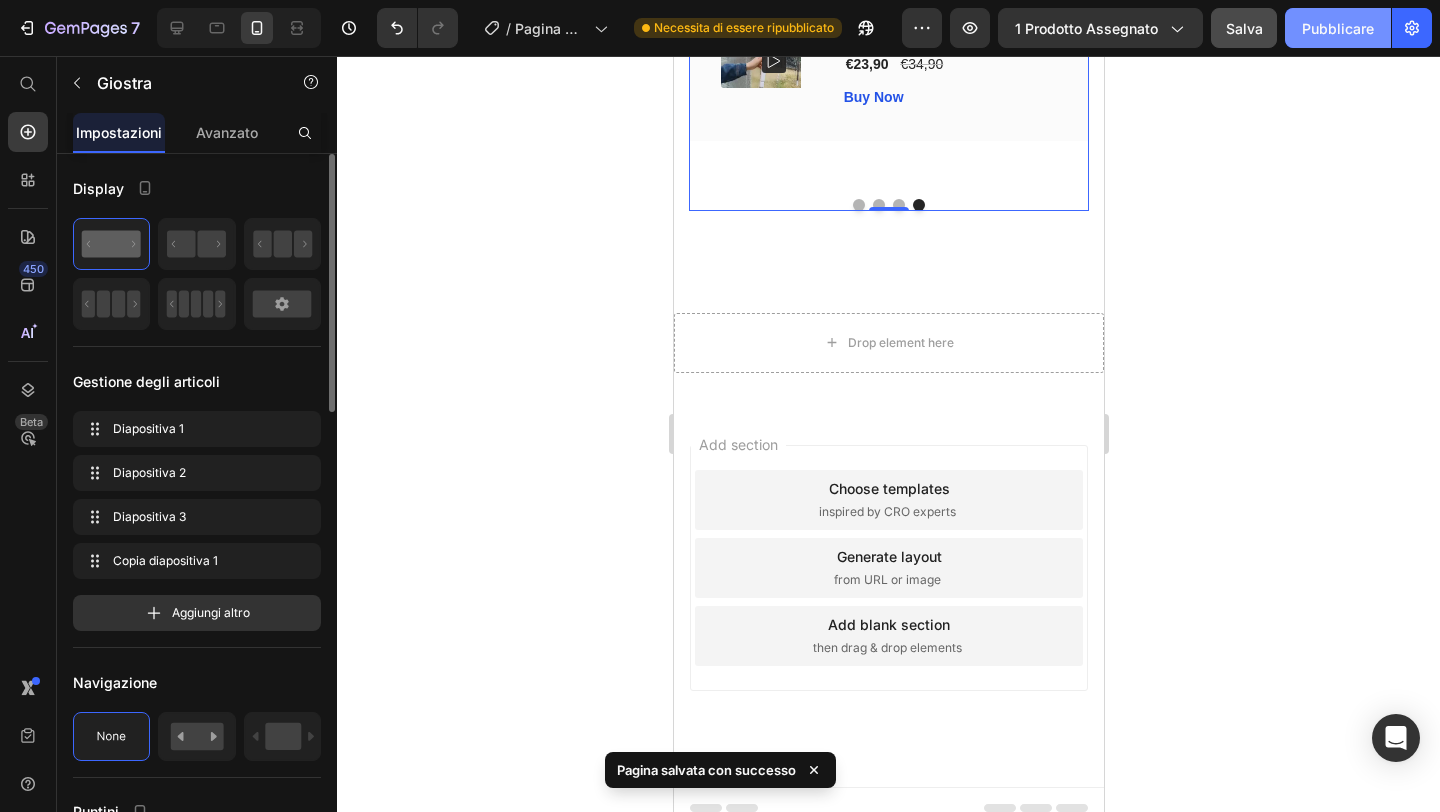 click on "Pubblicare" at bounding box center (1338, 28) 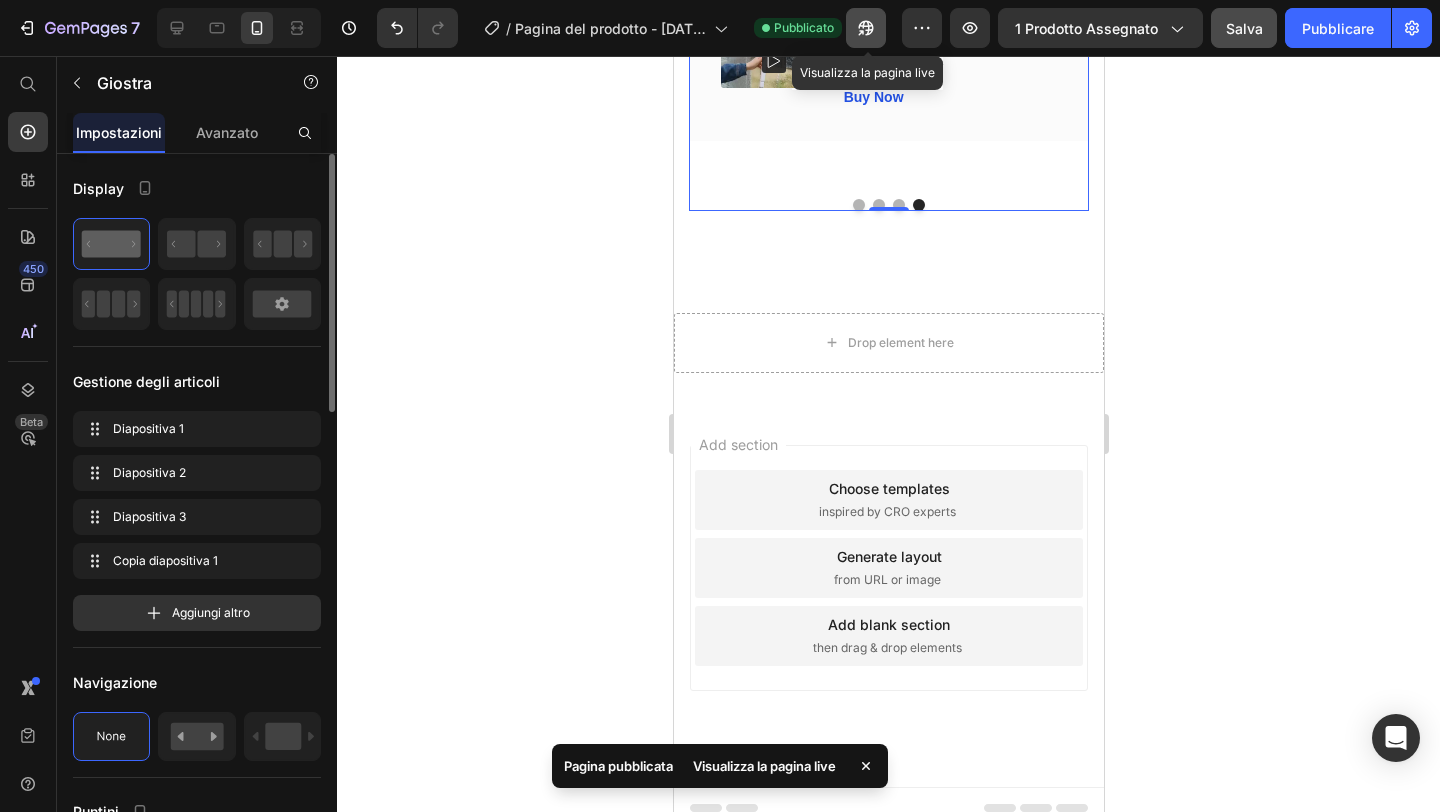 click 